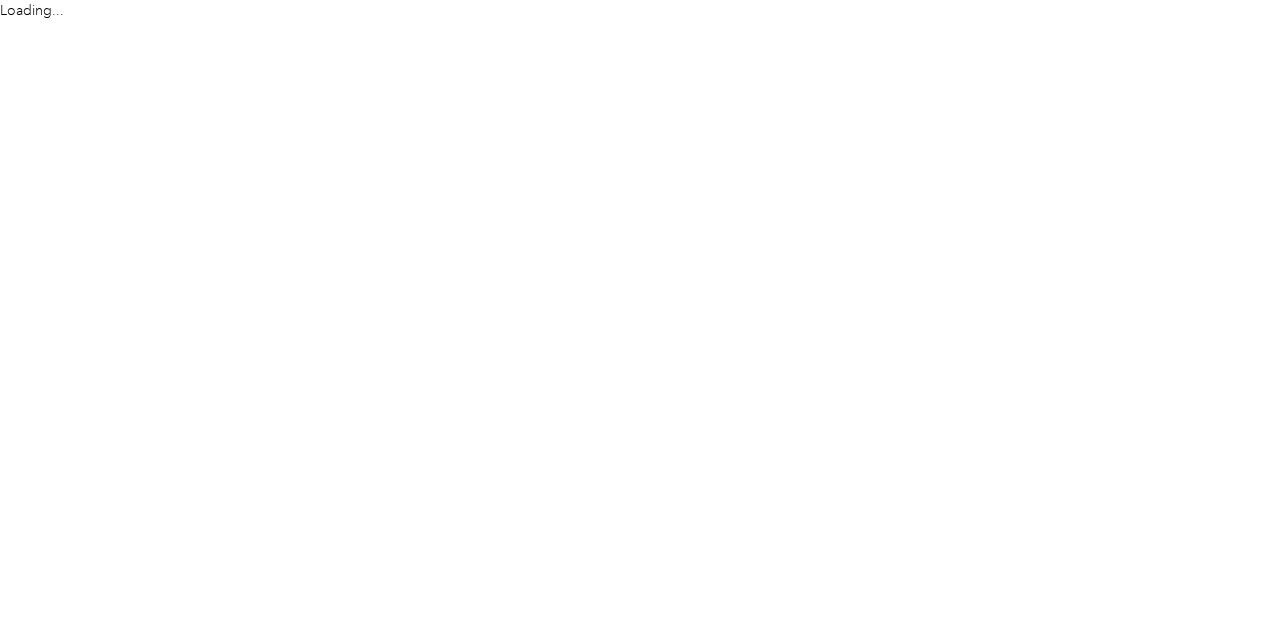 scroll, scrollTop: 0, scrollLeft: 0, axis: both 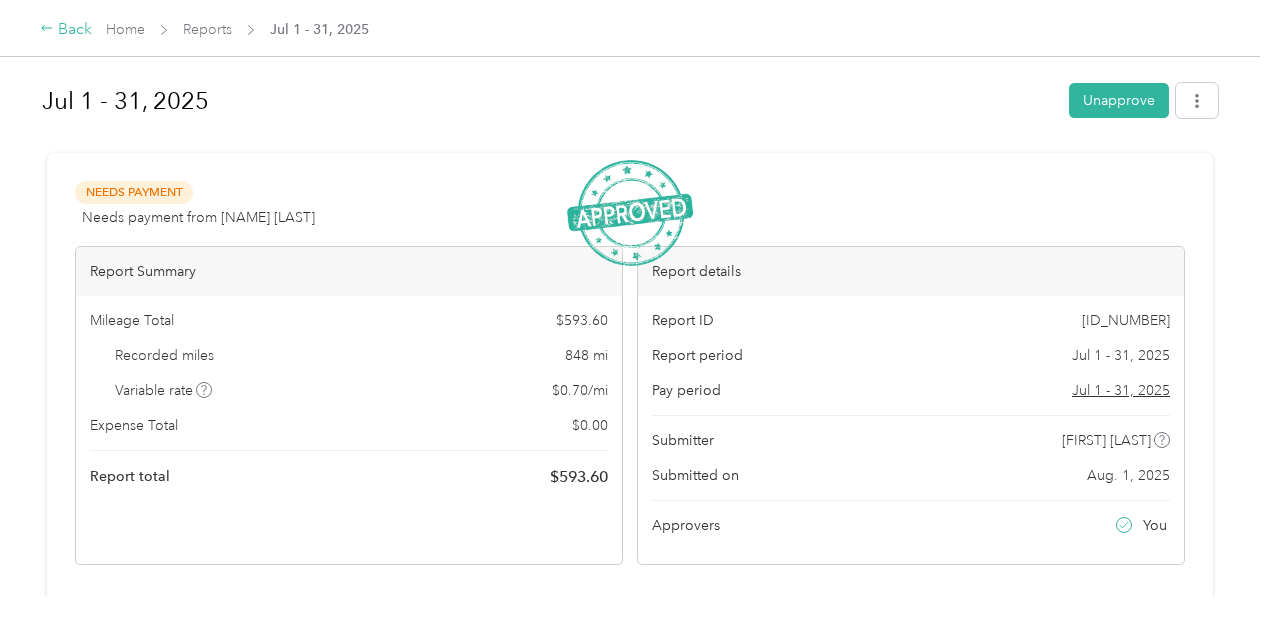 click on "Back" at bounding box center [66, 30] 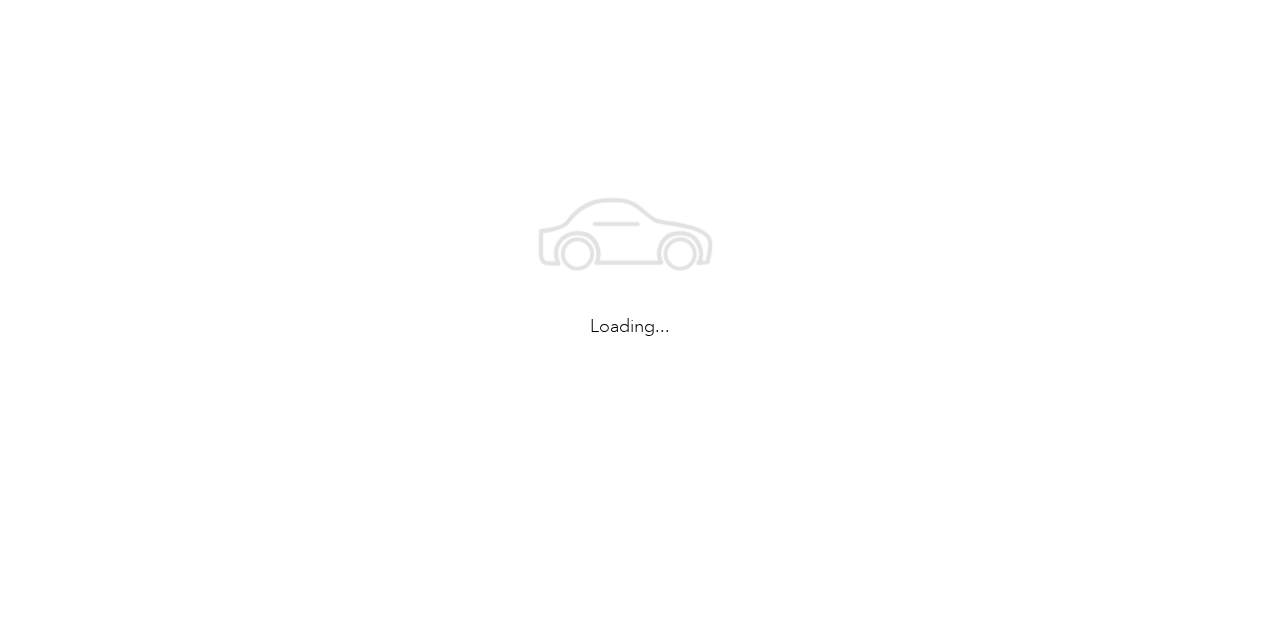 scroll, scrollTop: 0, scrollLeft: 0, axis: both 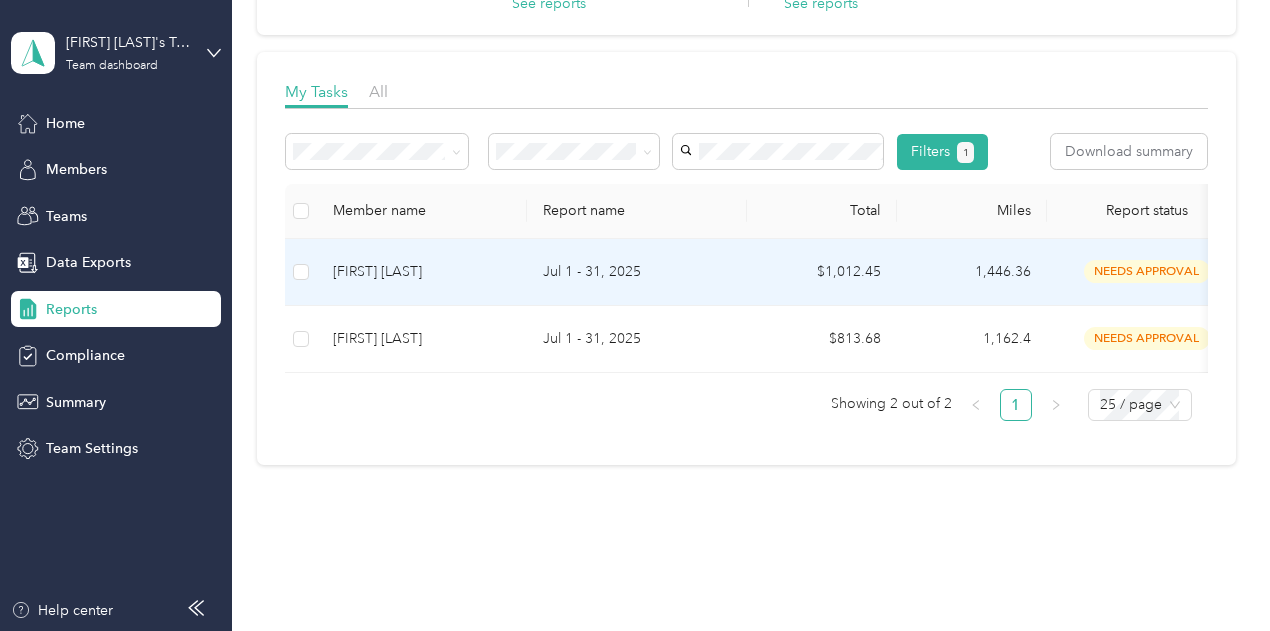 click on "$1,012.45" at bounding box center [822, 272] 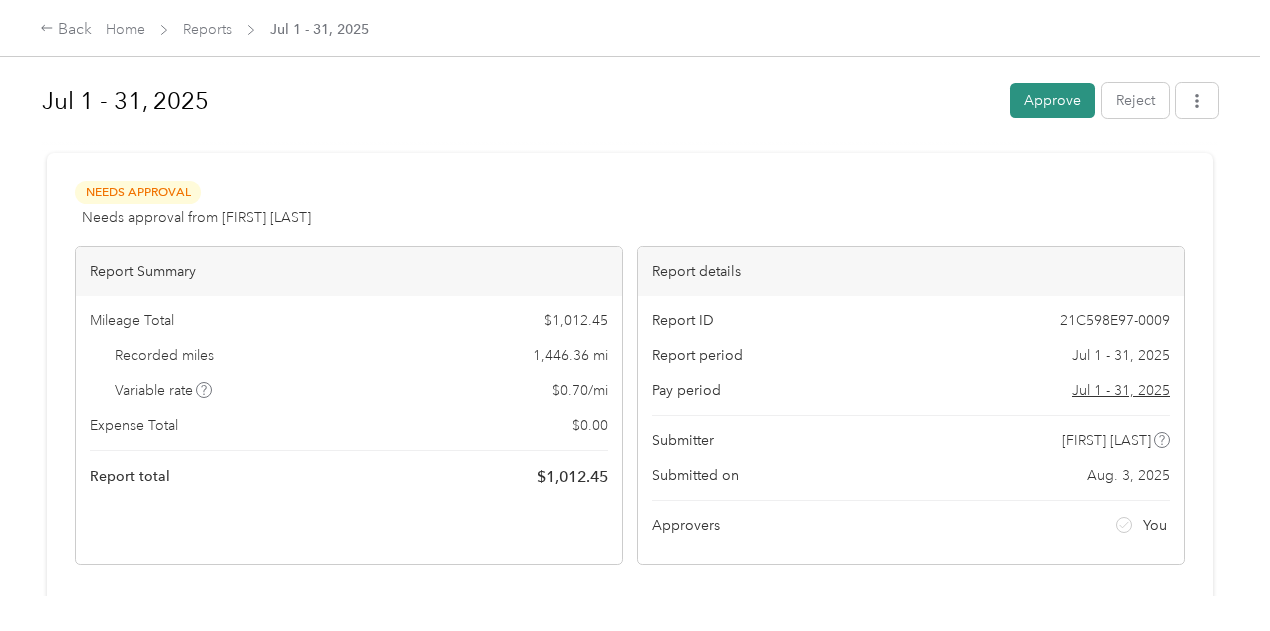click on "Approve" at bounding box center [1052, 100] 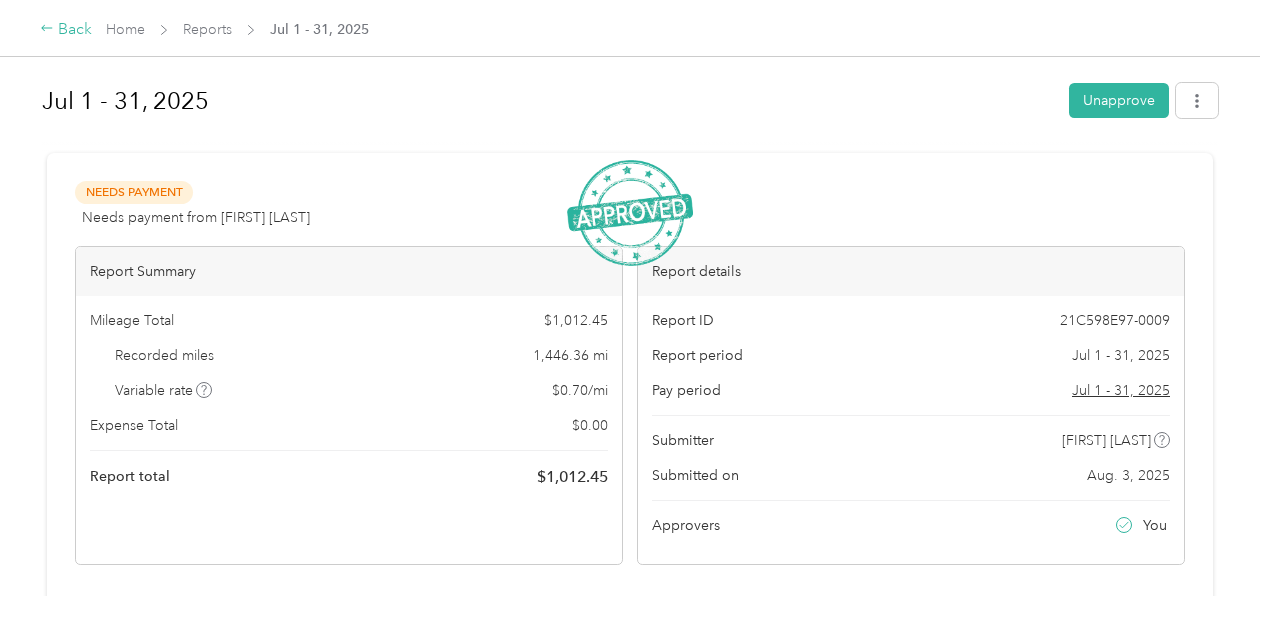 click on "Back" at bounding box center (66, 30) 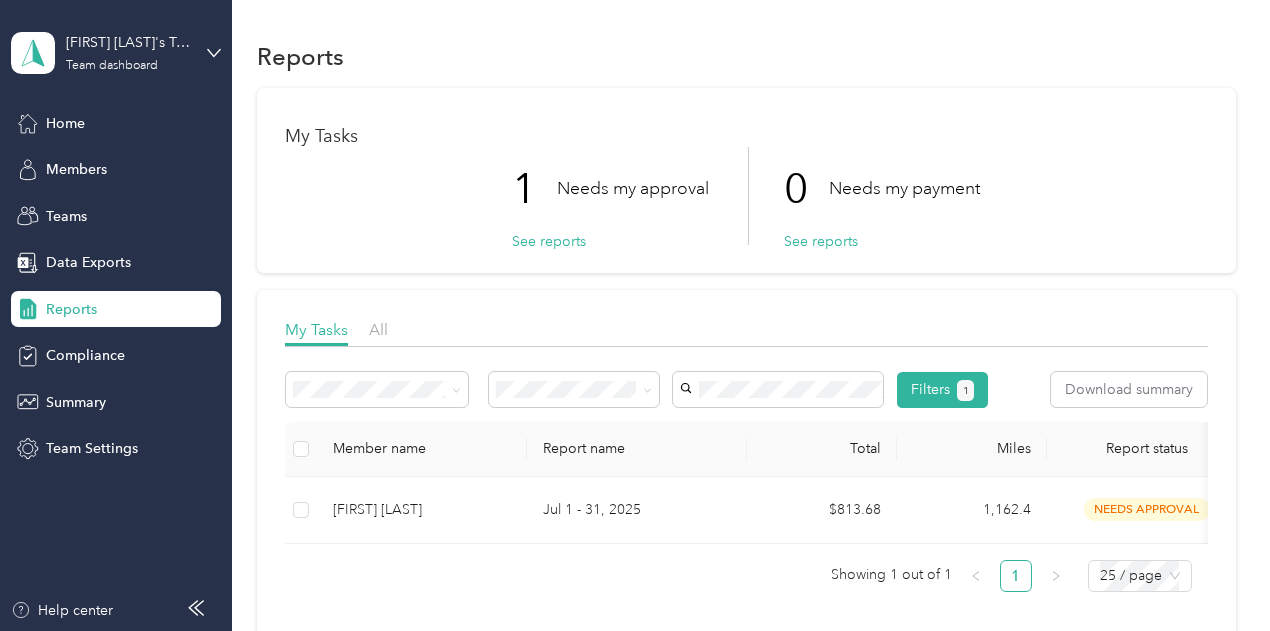 scroll, scrollTop: 146, scrollLeft: 0, axis: vertical 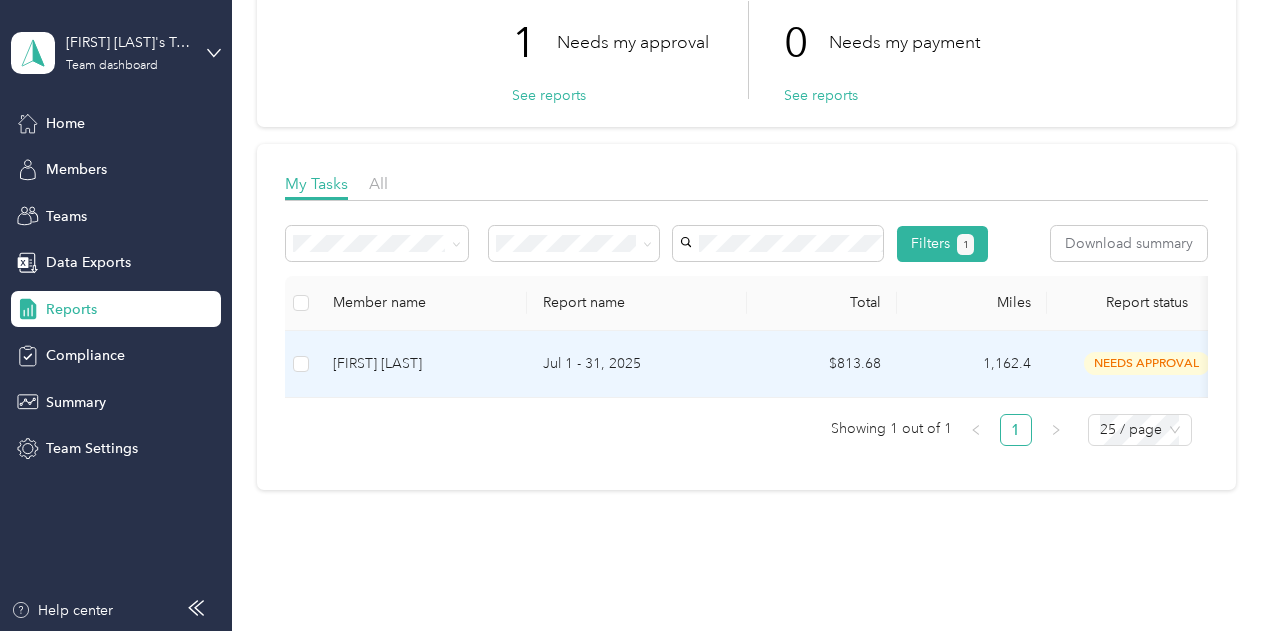 click on "[FIRST]  [LAST]" at bounding box center [422, 364] 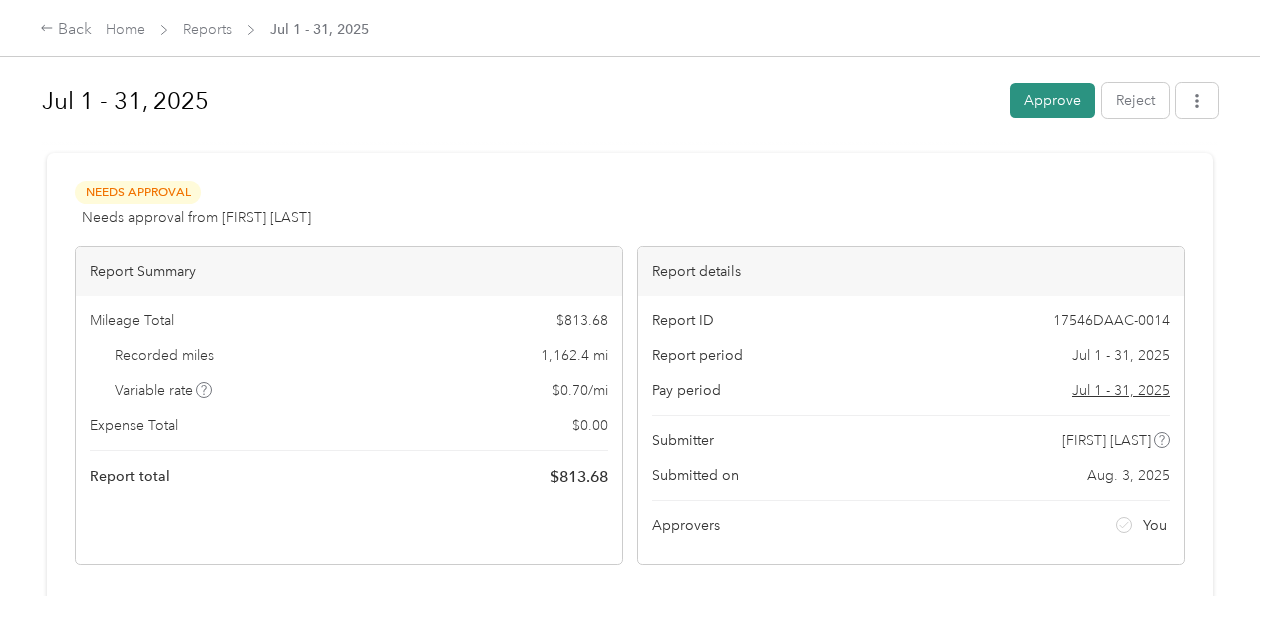 click on "[MONTH] [DAY] - [DAY], [YEAR] Approve Reject Needs Approval Needs approval from [FIRST] [LAST] View  activity & comments Report Summary Mileage Total $[CURRENCY] Recorded miles [MILES]   mi Variable rate   $[CURRENCY] / mi Expense Total $[CURRENCY] Report total $[CURRENCY] Report details Report ID [REPORT_ID] Report period [MONTH] [DAY] - [DAY], [YEAR] Pay period [MONTH] [DAY] - [DAY], [YEAR] Submitter [FIRST]  [LAST] Submitted on [MONTH]. [DAY], [YEAR] Approvers You Trips ([NUMBER]) Expense ([NUMBER]) Miles Trip Date Value Location Track Method Purpose Notes Tags                   [MILES] [MONTH]-[DAY]-[YEAR] $[CURRENCY] [TIME] [LOCATION] [TIME] GPS [COMPANY] - [MILES] [MONTH]-[DAY]-[YEAR] $[CURRENCY] [TIME] [NUMBER] [STREET], [CITY], [STATE] [TIME] GPS [COMPANY] - [MILES] [MONTH]-[DAY]-[YEAR] $[CURRENCY] [TIME] [LOCATION] [TIME] [NUMBER] [STREET], [CITY], [STATE] GPS [COMPANY] - [MILES] [MONTH]-[DAY]-[YEAR] $[CURRENCY] [TIME] [NUMBER] [STREET] [TIME] [LOCATION] GPS [COMPANY] - [MILES] [MONTH]-[DAY]-[YEAR] $[CURRENCY] [TIME] [LOCATION] [TIME] GPS - -" at bounding box center (630, 4483) 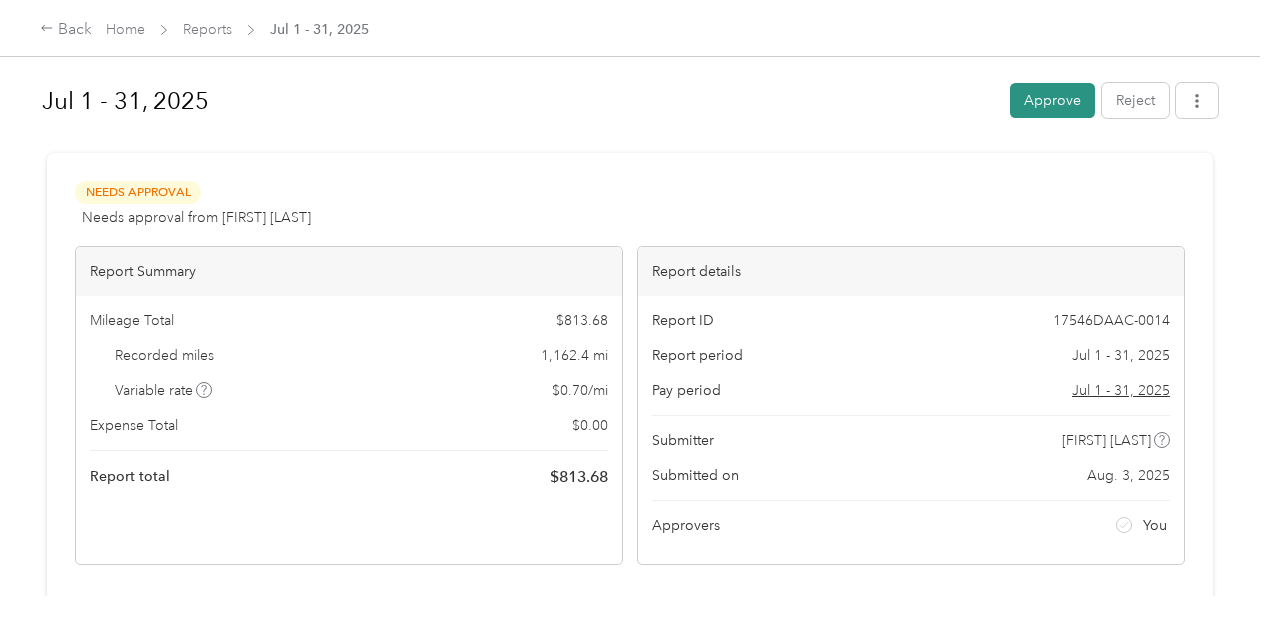 drag, startPoint x: 1047, startPoint y: 99, endPoint x: 1058, endPoint y: 99, distance: 11 